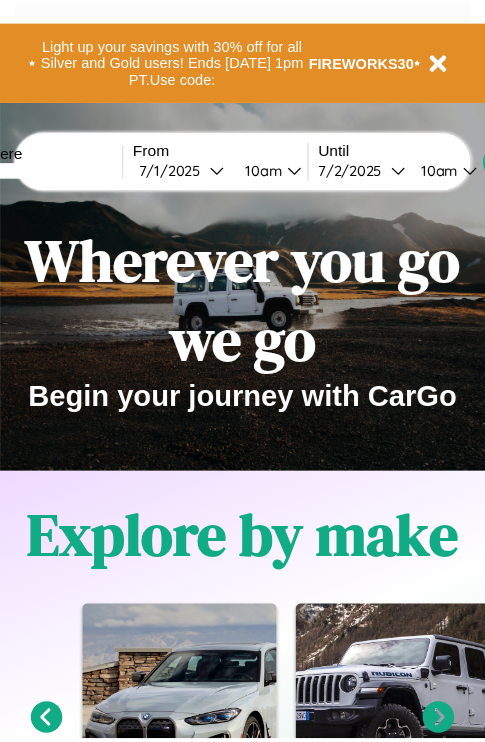 scroll, scrollTop: 0, scrollLeft: 0, axis: both 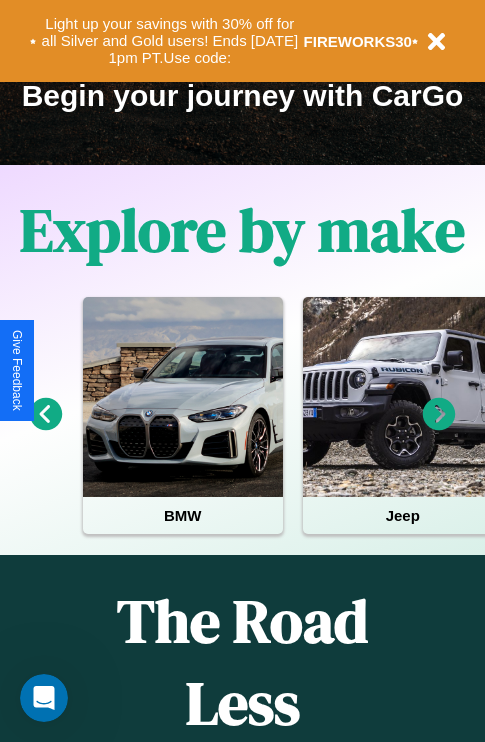 click 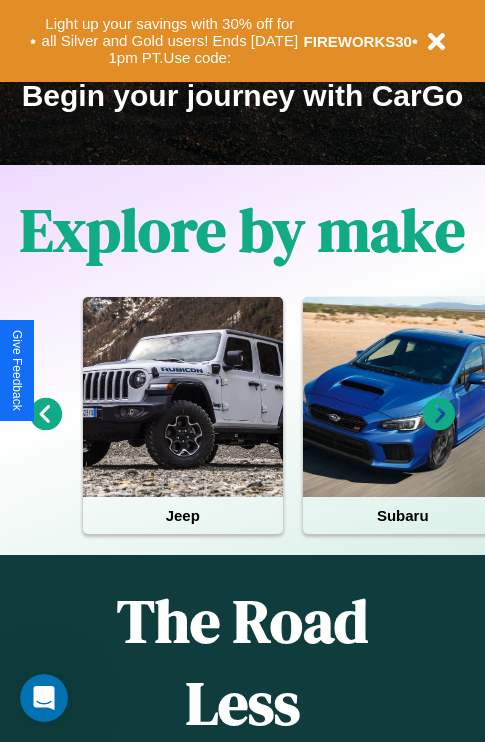 click 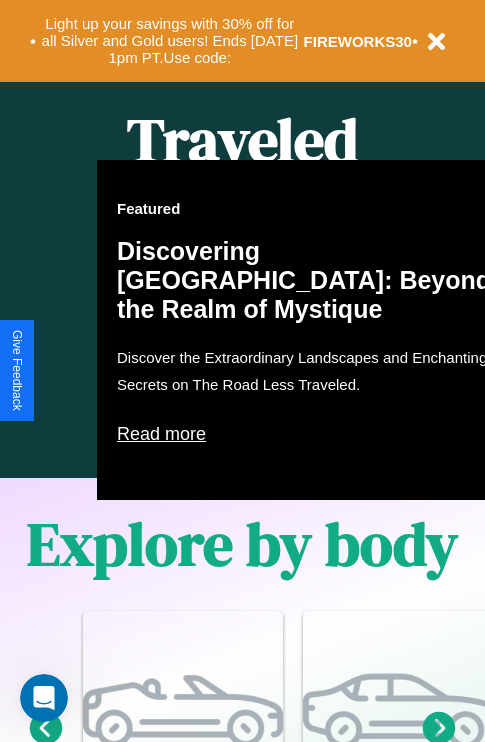 scroll, scrollTop: 1558, scrollLeft: 0, axis: vertical 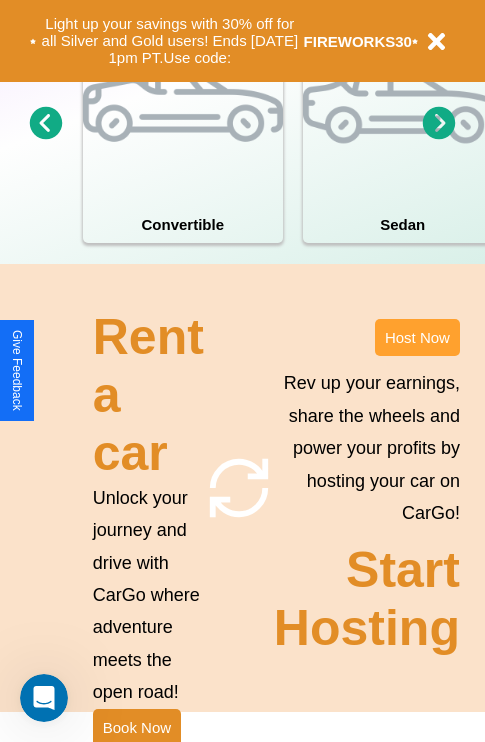 click on "Host Now" at bounding box center (417, 337) 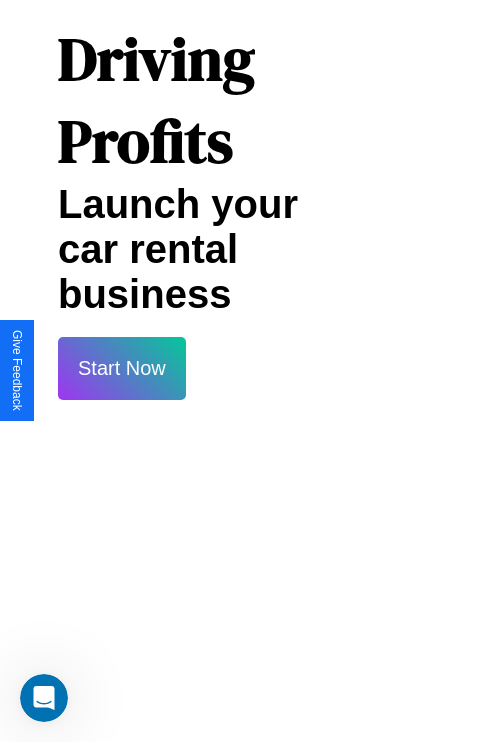 scroll, scrollTop: 35, scrollLeft: 39, axis: both 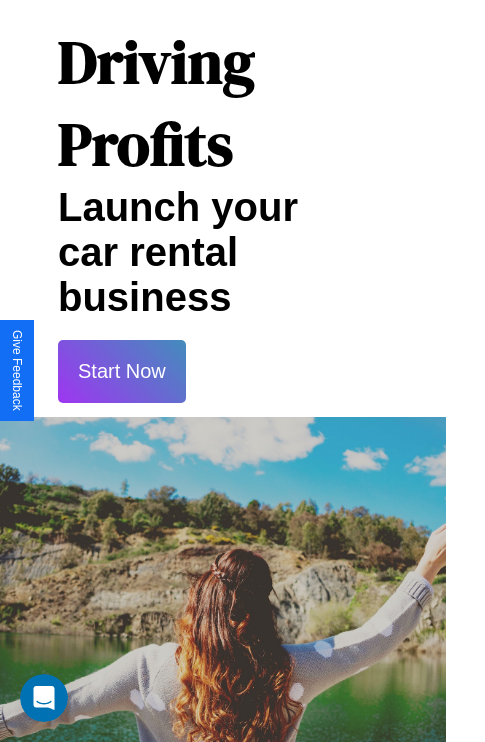 click on "Start Now" at bounding box center [122, 371] 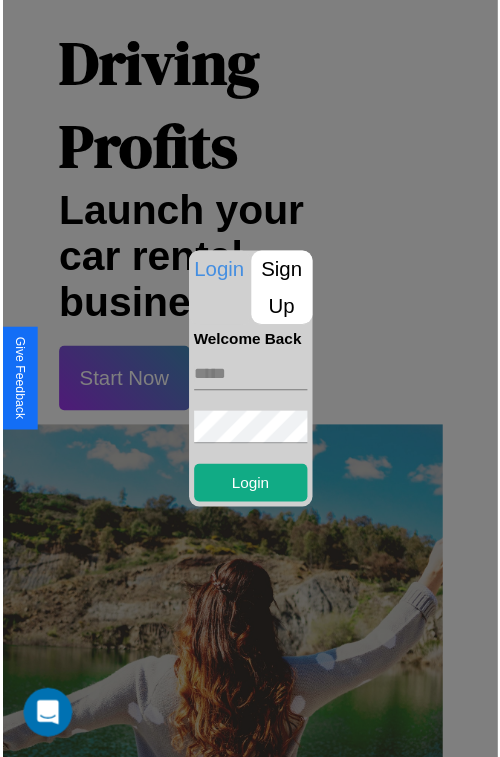 scroll, scrollTop: 35, scrollLeft: 34, axis: both 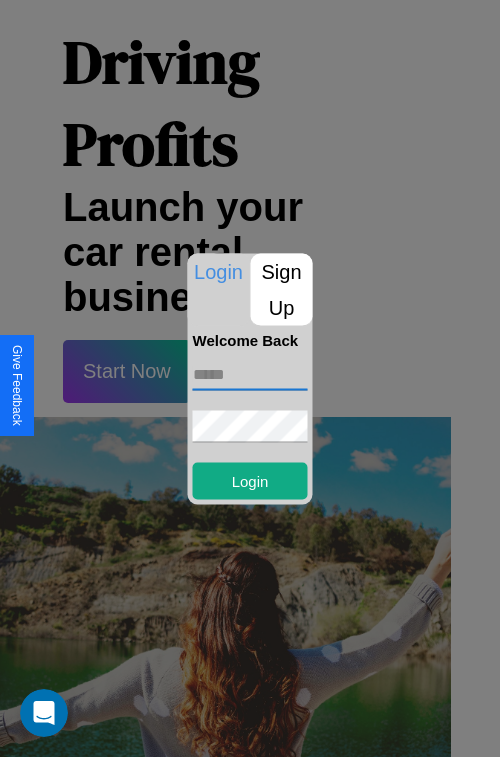click at bounding box center [250, 374] 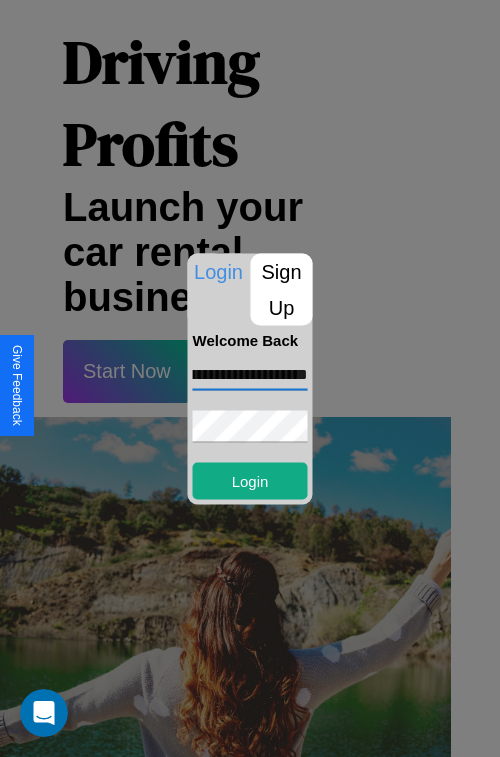 scroll, scrollTop: 0, scrollLeft: 82, axis: horizontal 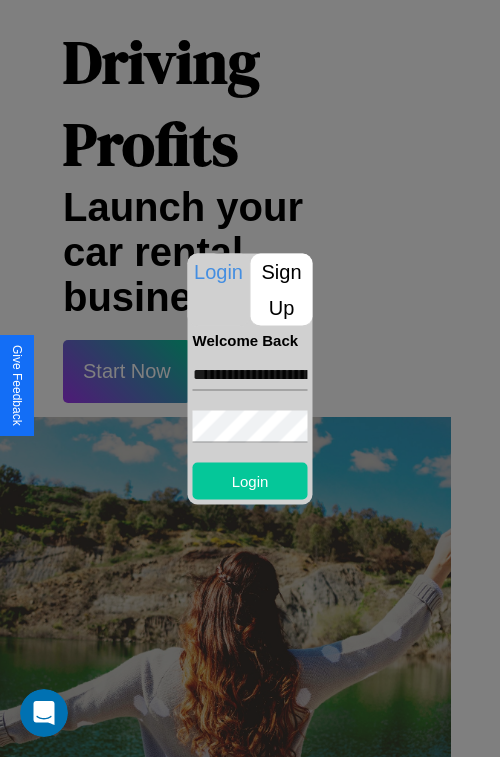 click on "Login" at bounding box center [250, 480] 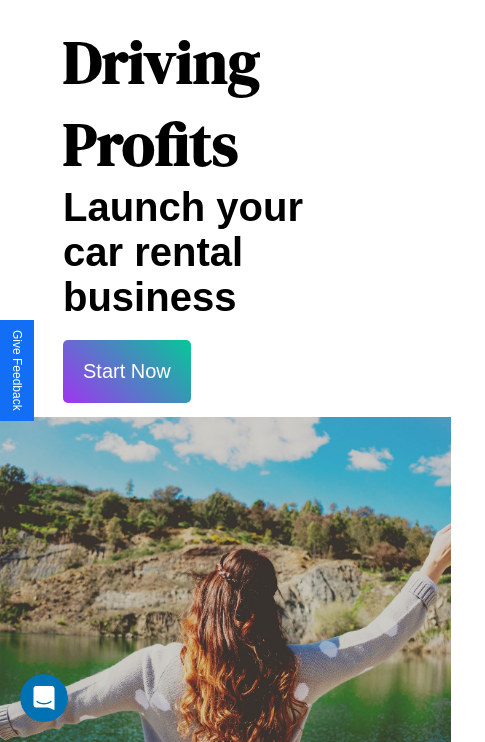 scroll, scrollTop: 37, scrollLeft: 34, axis: both 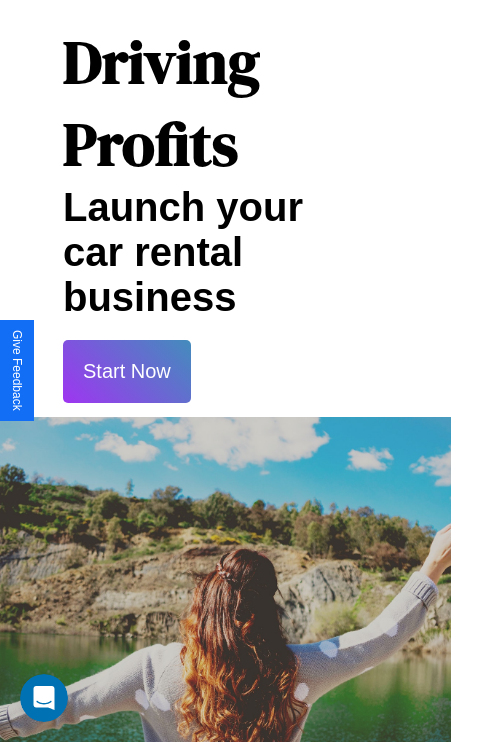 click on "Start Now" at bounding box center (127, 371) 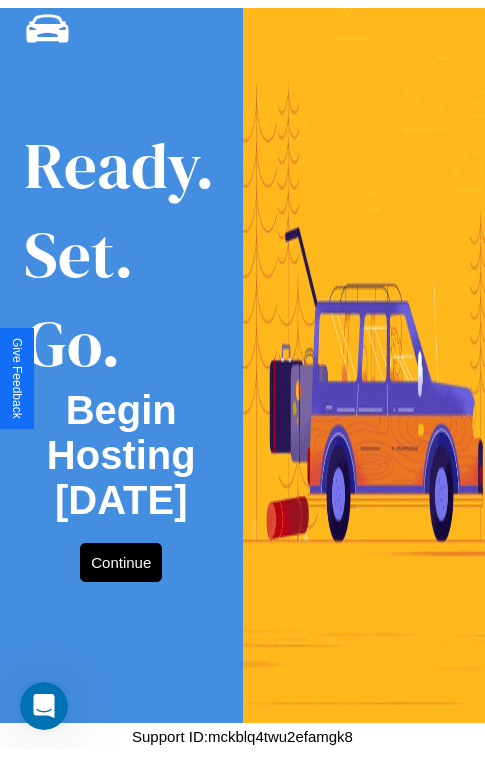 scroll, scrollTop: 0, scrollLeft: 0, axis: both 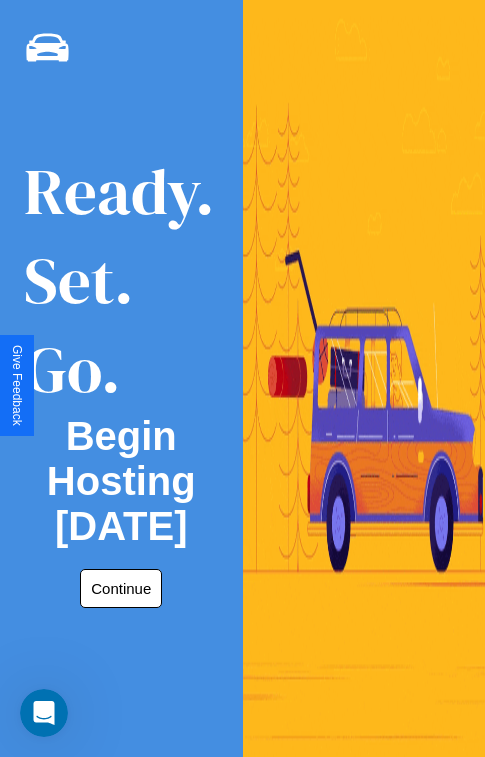 click on "Continue" at bounding box center [121, 588] 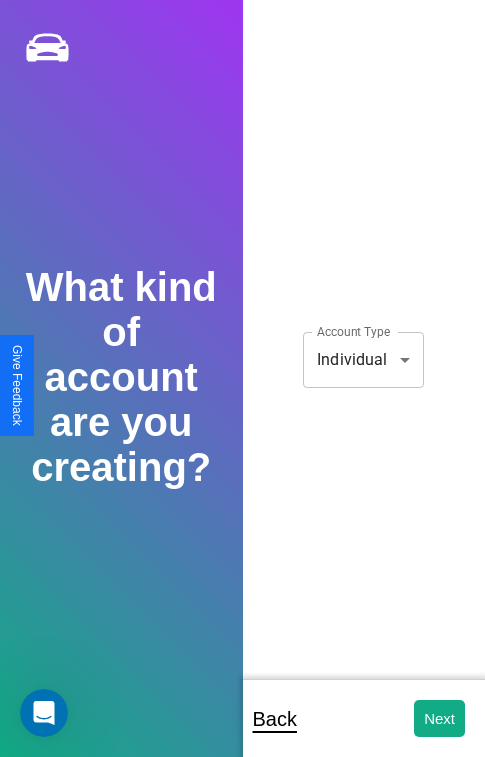 click on "**********" at bounding box center [242, 392] 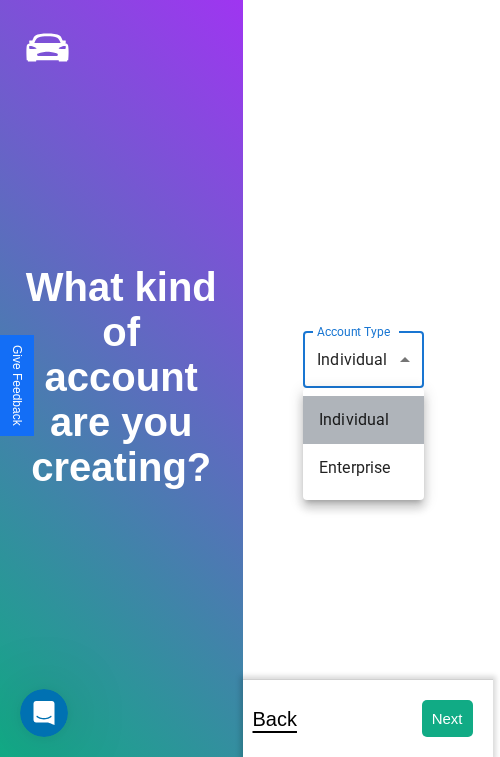 click on "Individual" at bounding box center (363, 420) 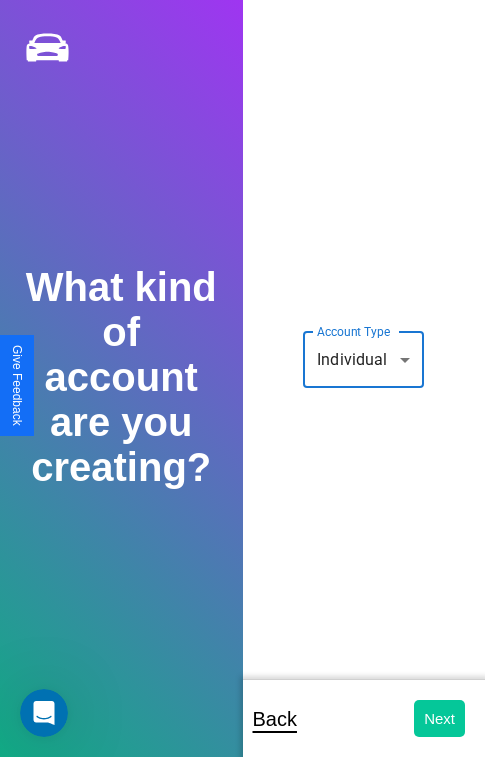 click on "Next" at bounding box center [439, 718] 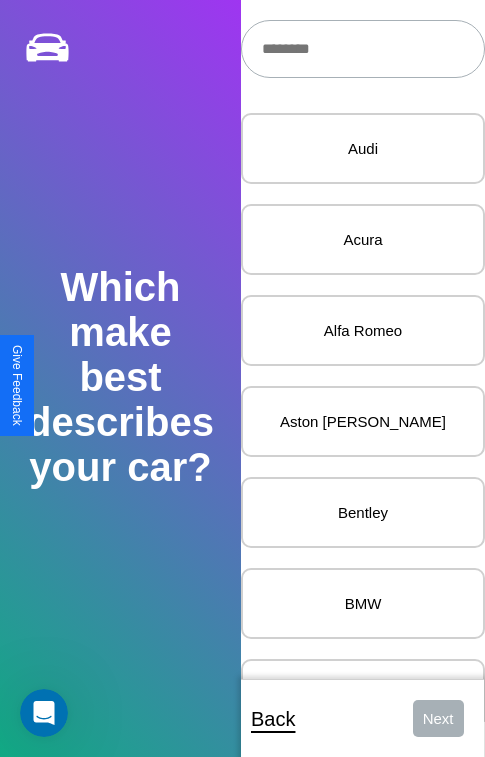 scroll, scrollTop: 27, scrollLeft: 0, axis: vertical 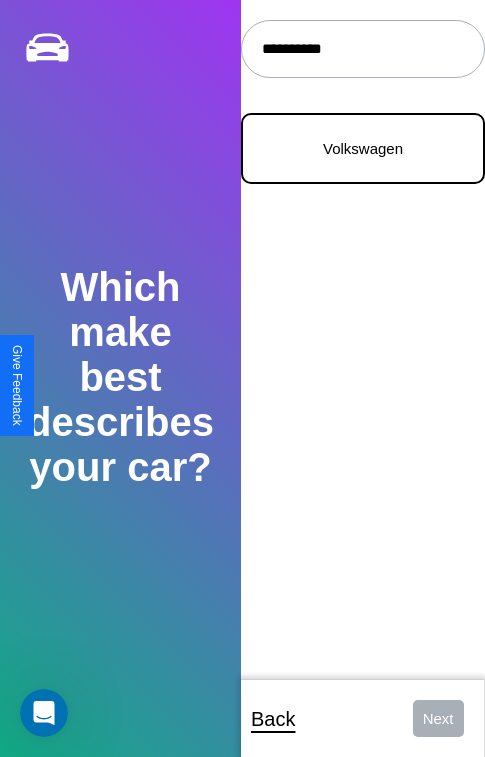 type on "**********" 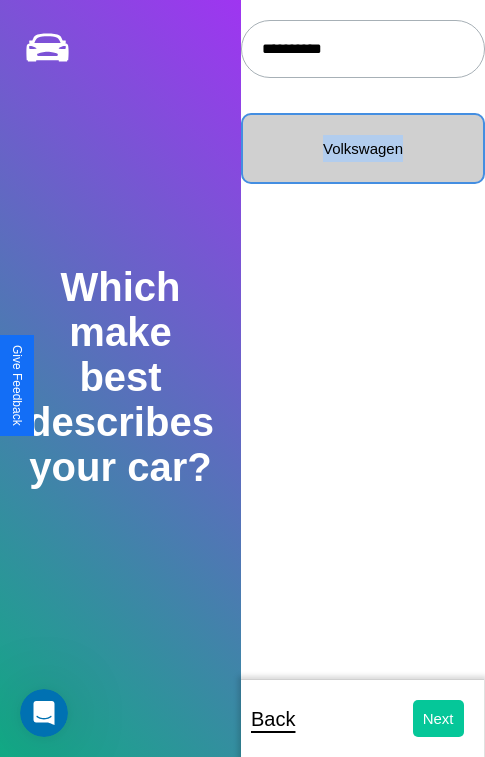 click on "Next" at bounding box center [438, 718] 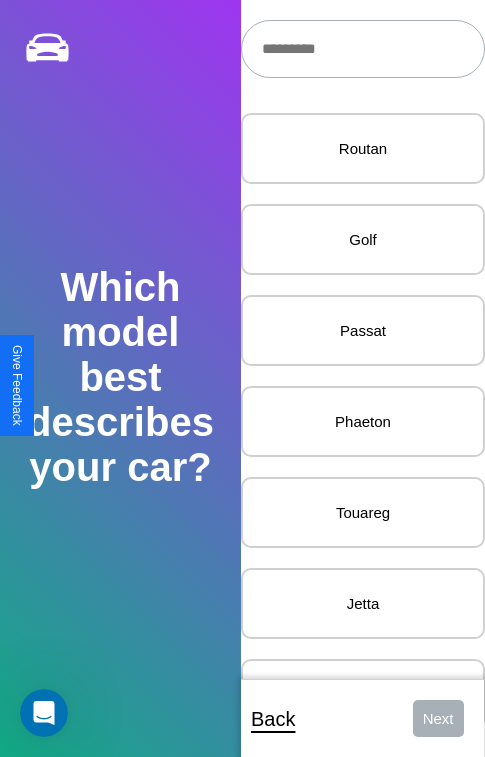 scroll, scrollTop: 27, scrollLeft: 0, axis: vertical 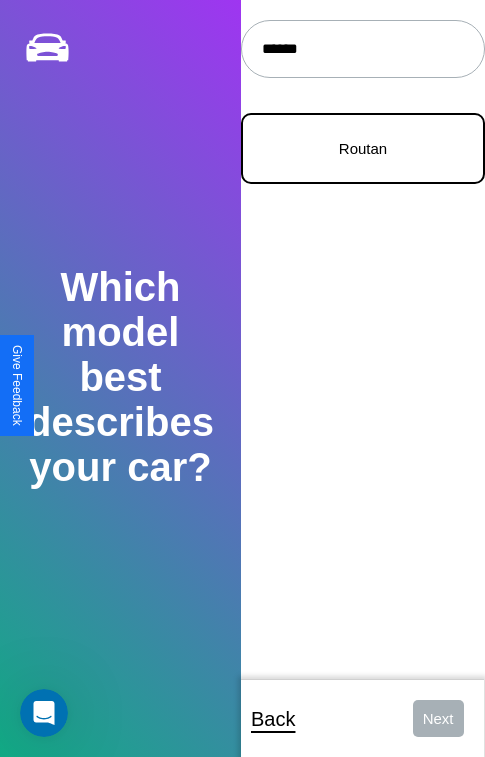type on "******" 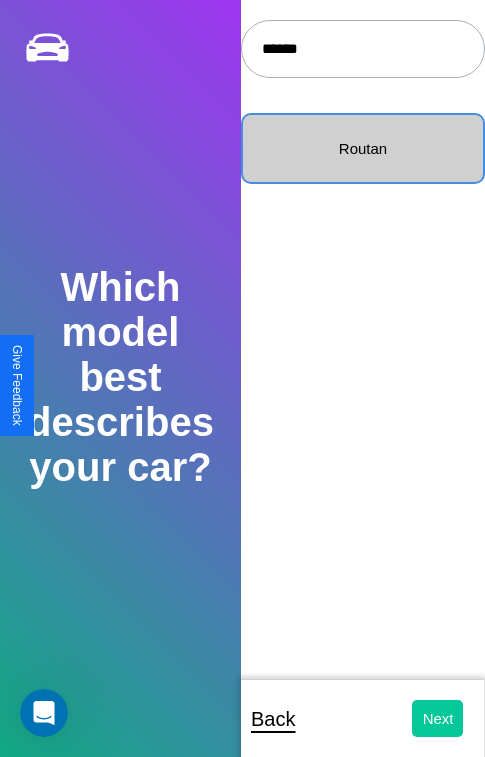 click on "Next" at bounding box center [438, 718] 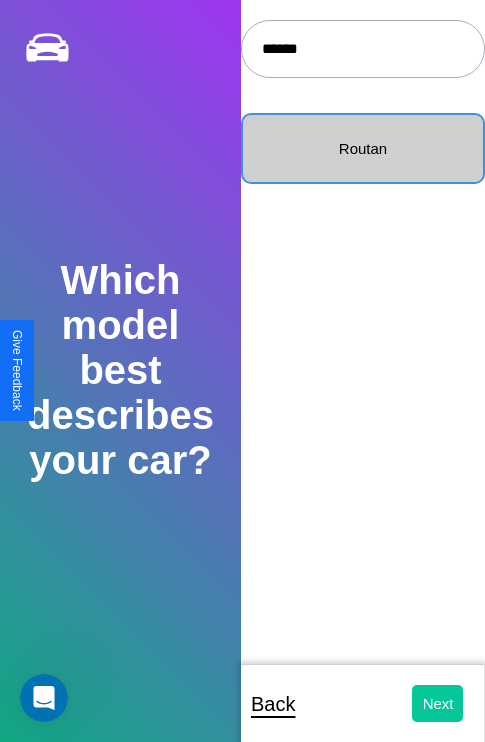 select on "*****" 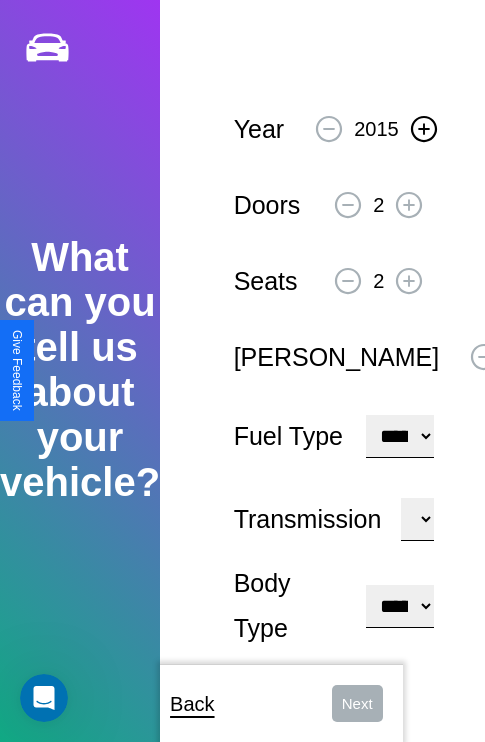 click 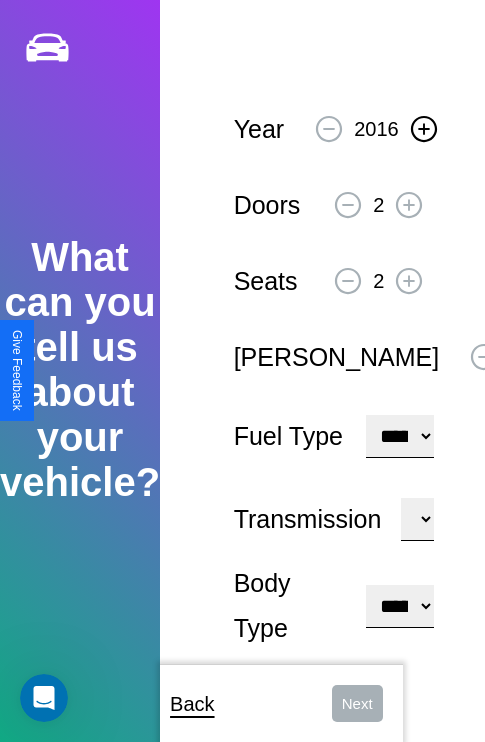 click 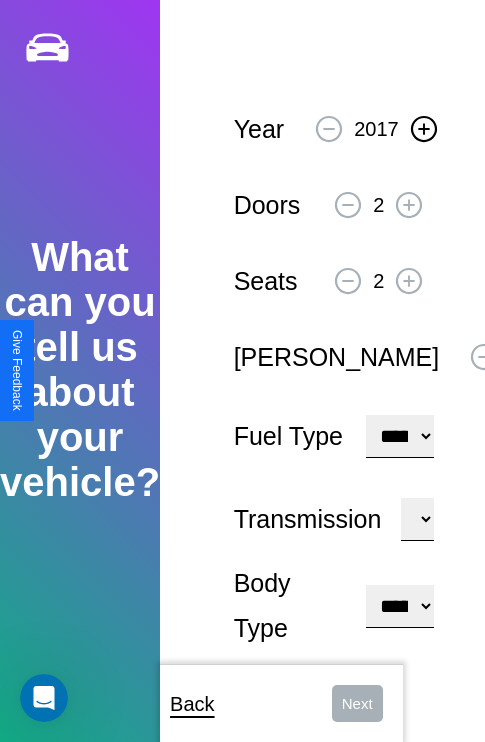 click 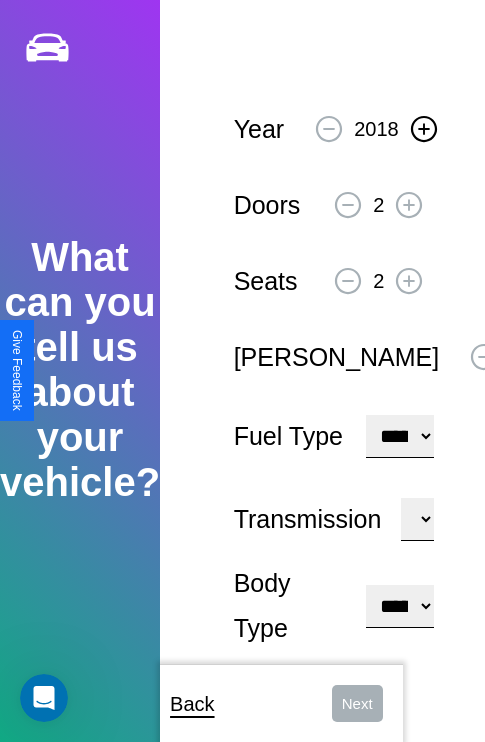 click 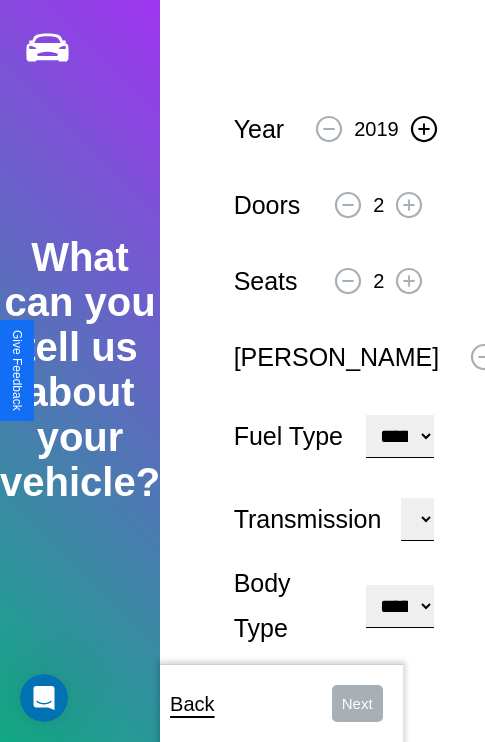 click 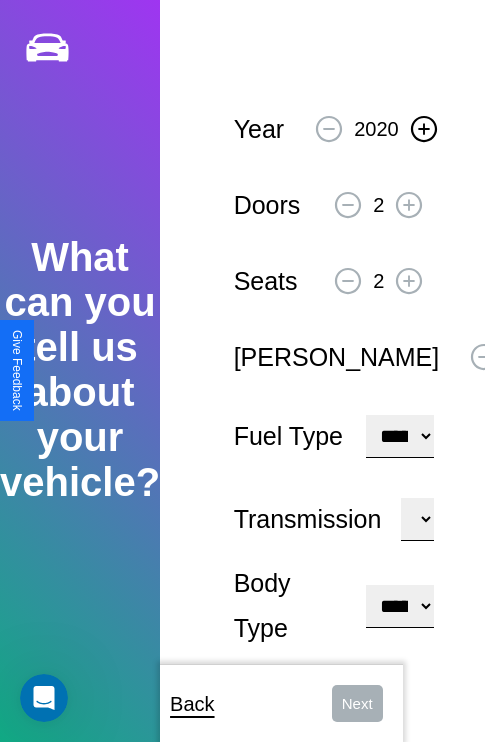 click 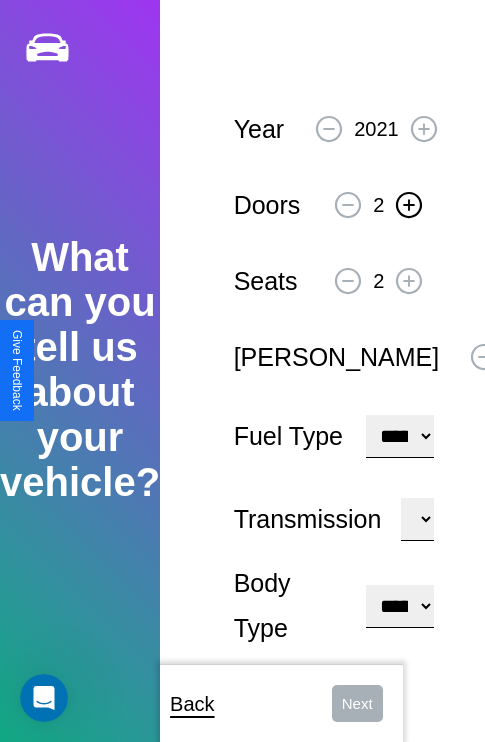 click 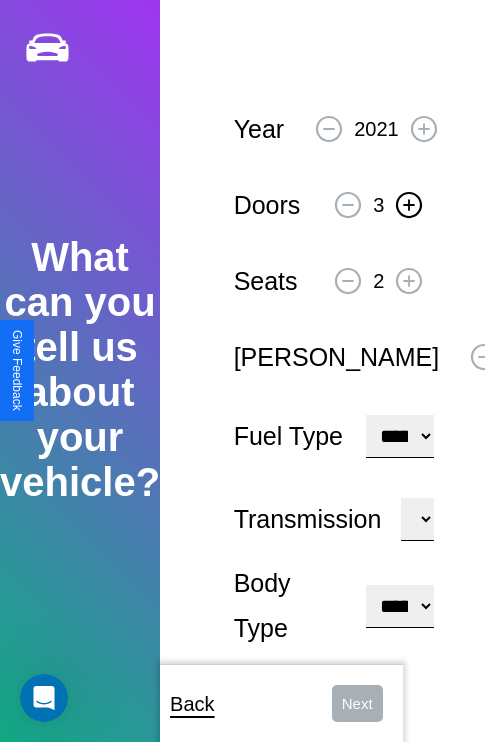 click 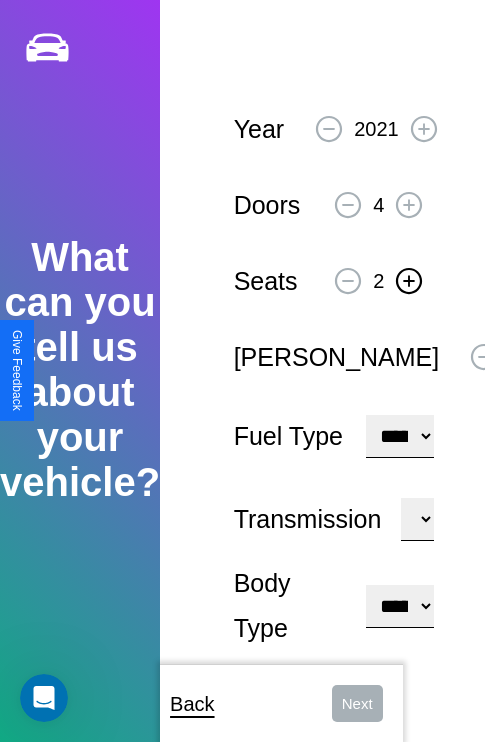click 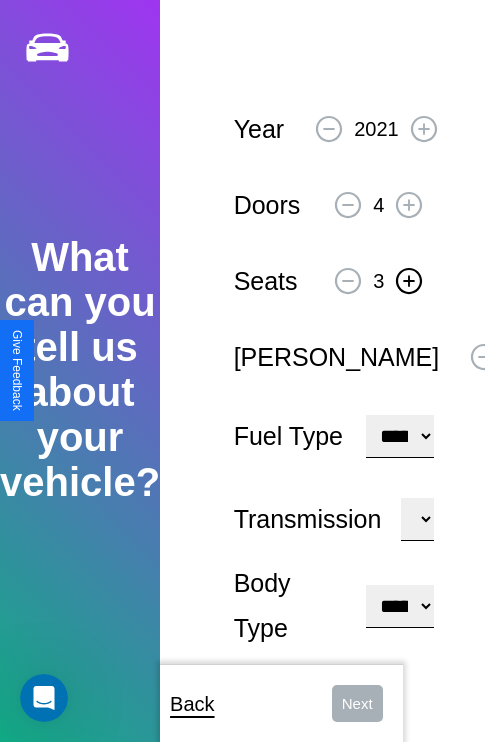 click 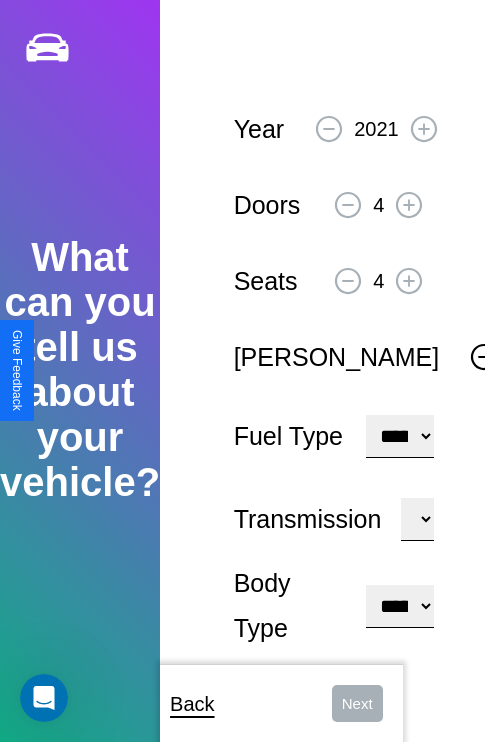 click 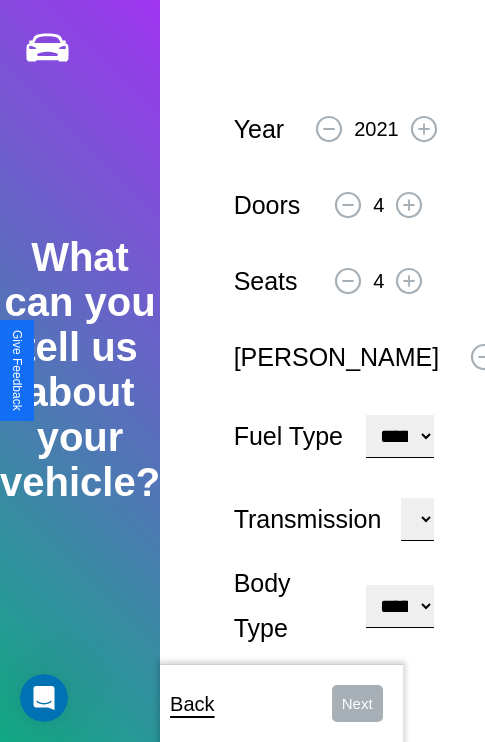 select on "***" 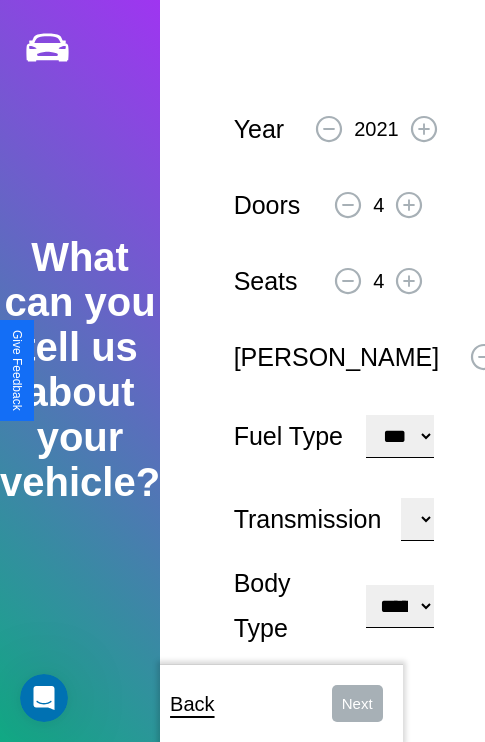 click on "****** ********* ******" at bounding box center (417, 519) 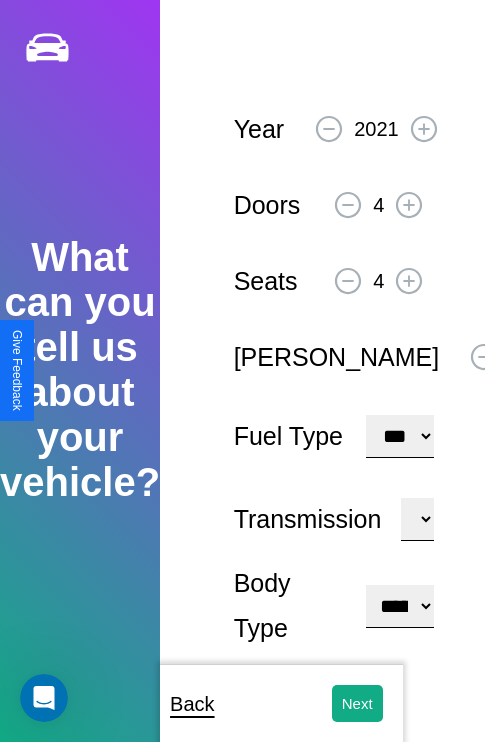 click on "**********" at bounding box center [400, 606] 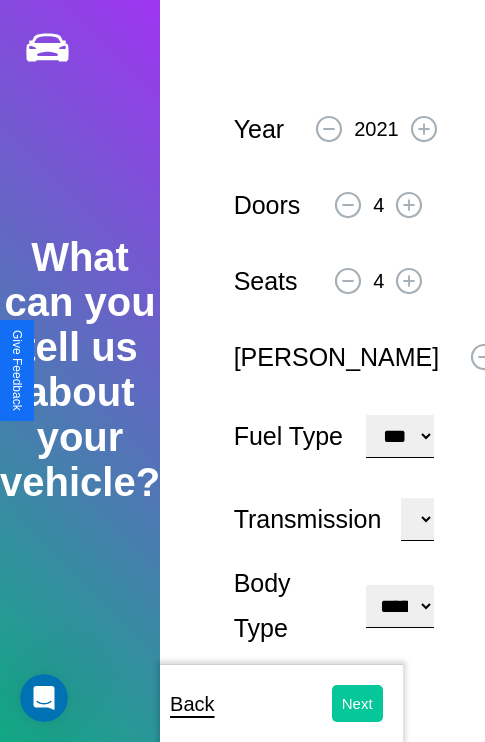 click on "Next" at bounding box center [357, 703] 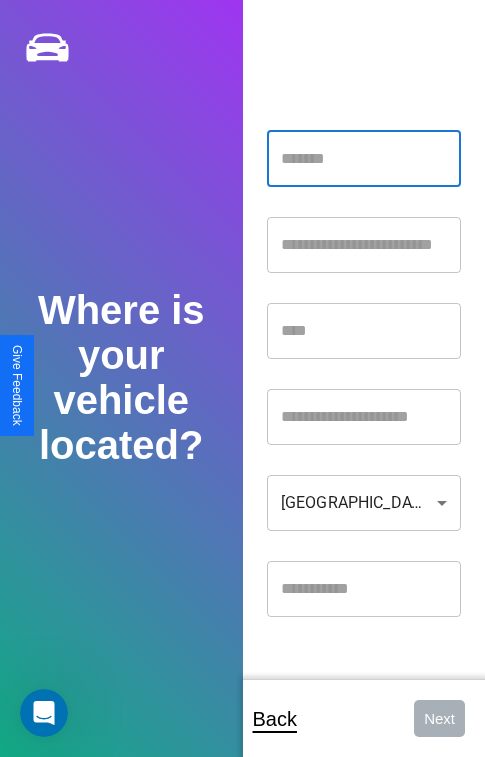 click at bounding box center [364, 159] 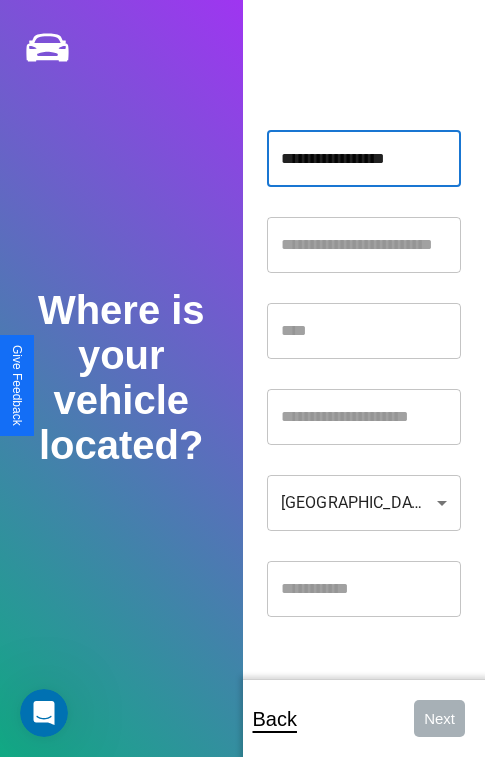 type on "**********" 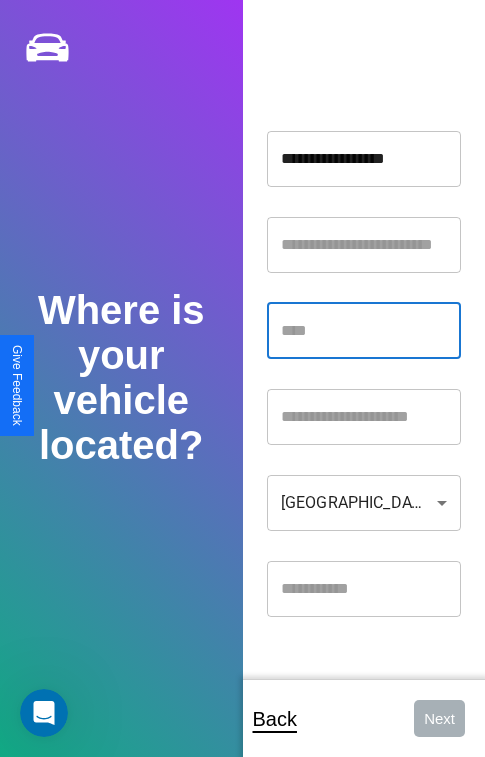 click at bounding box center [364, 331] 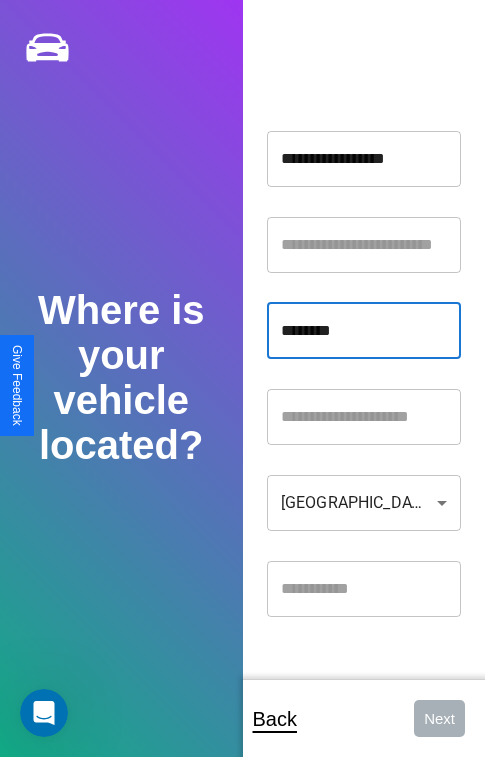 type on "********" 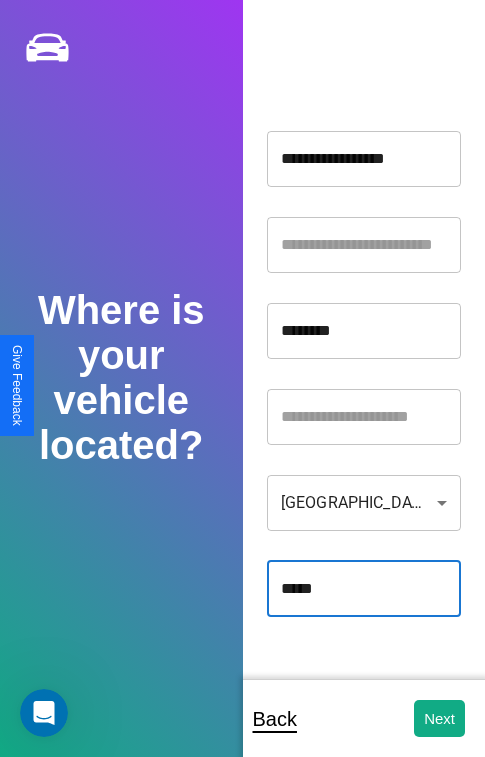 type on "*****" 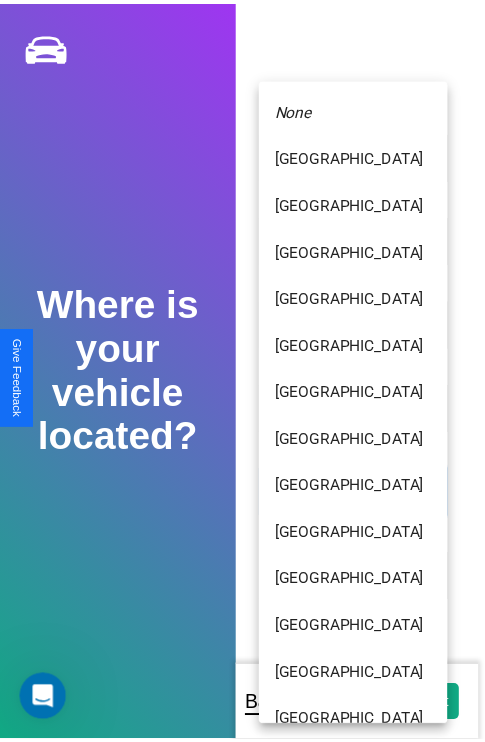 scroll, scrollTop: 459, scrollLeft: 0, axis: vertical 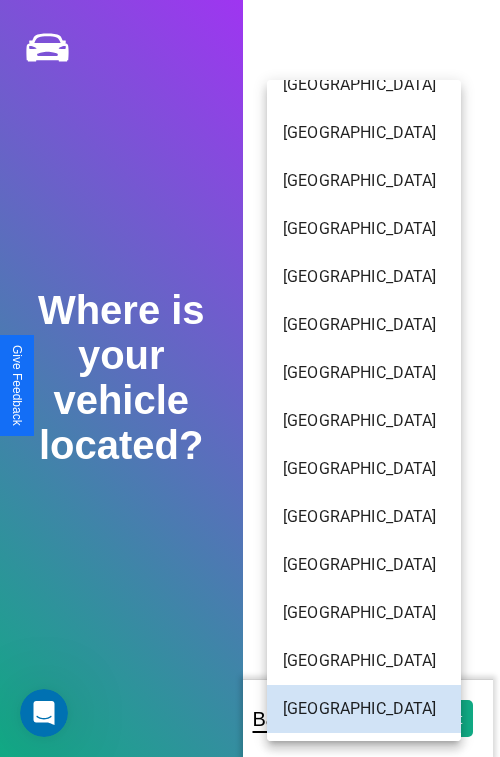 click on "[GEOGRAPHIC_DATA]" at bounding box center (364, 277) 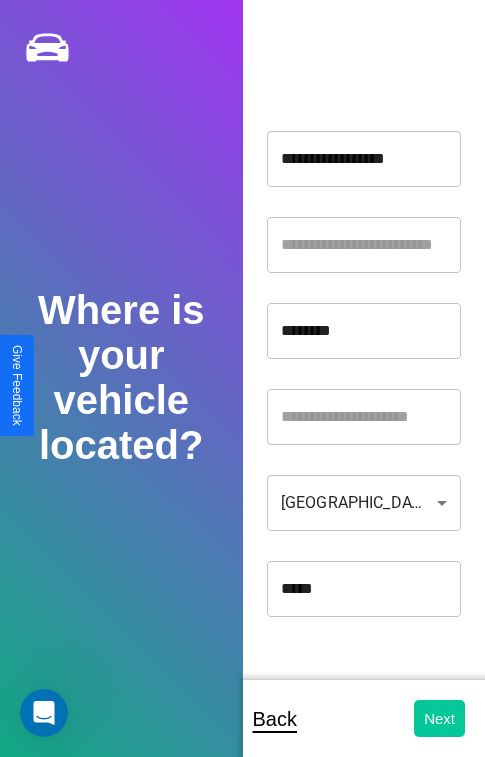 click on "Next" at bounding box center [439, 718] 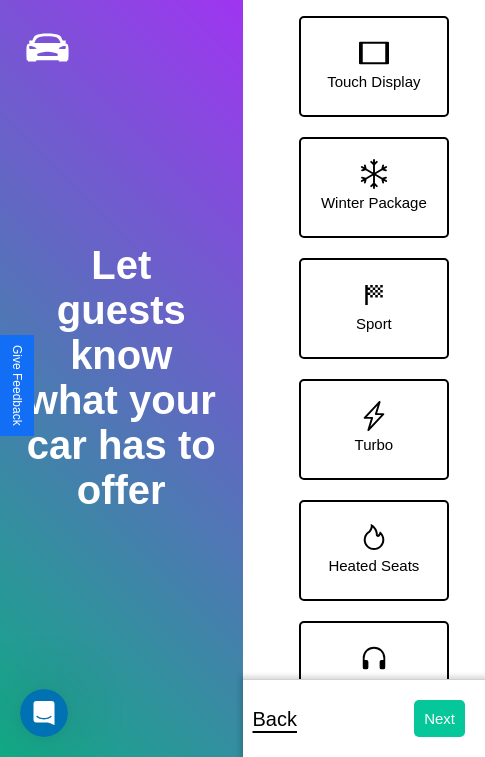 click on "Next" at bounding box center [439, 718] 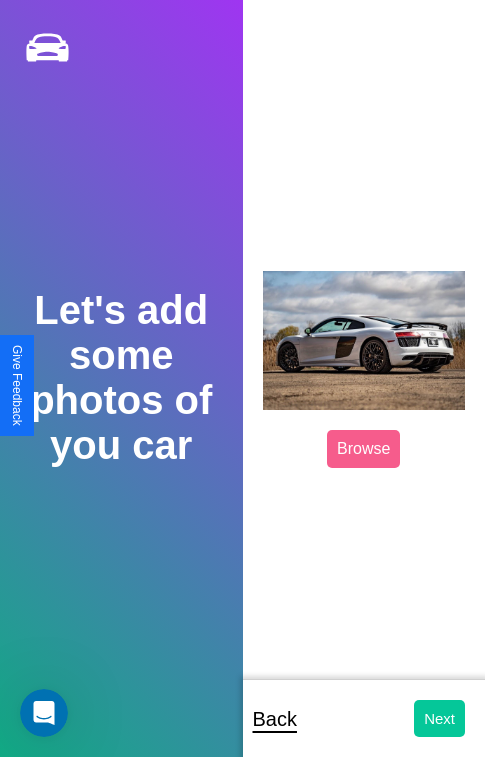 click on "Next" at bounding box center [439, 718] 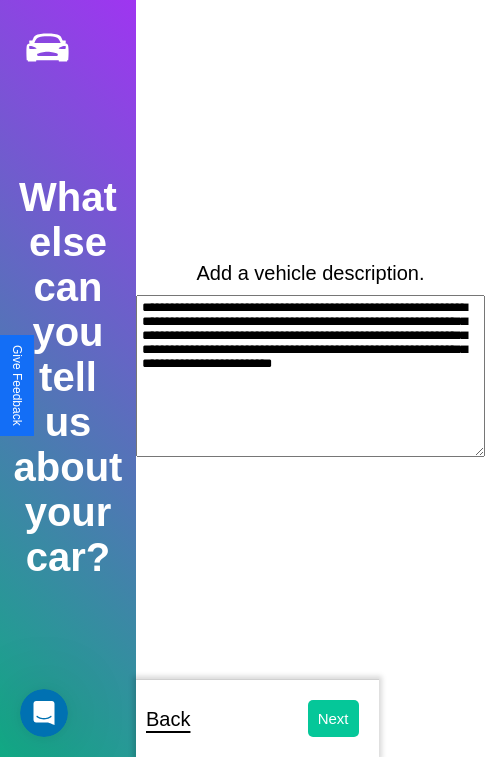 type on "**********" 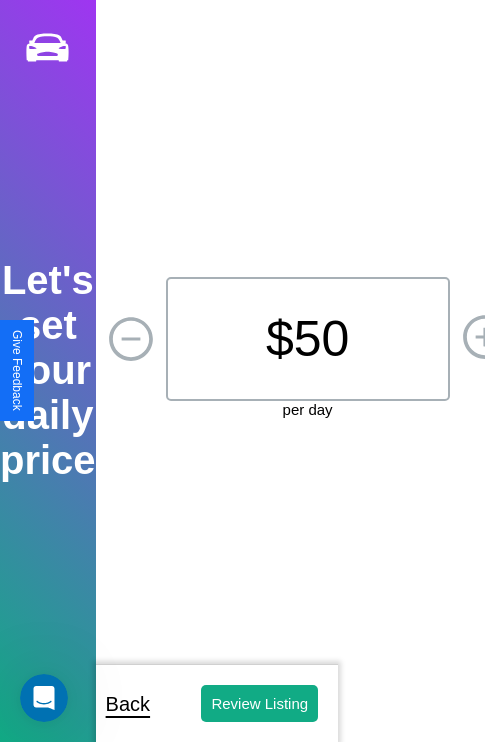 click on "$ 50" at bounding box center (308, 339) 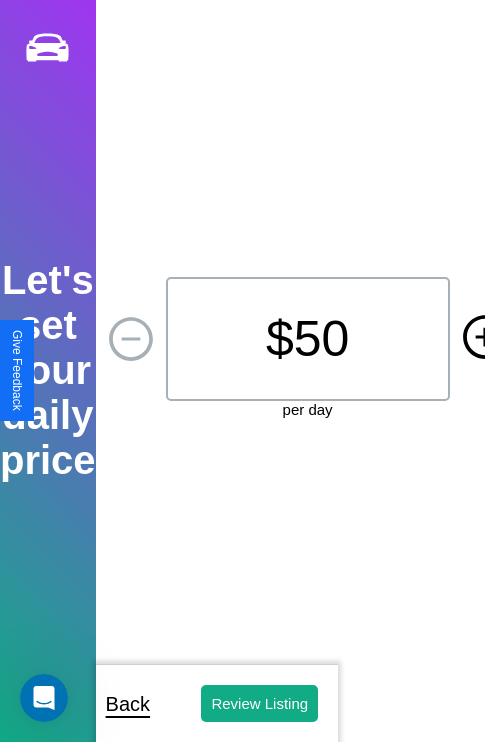 click 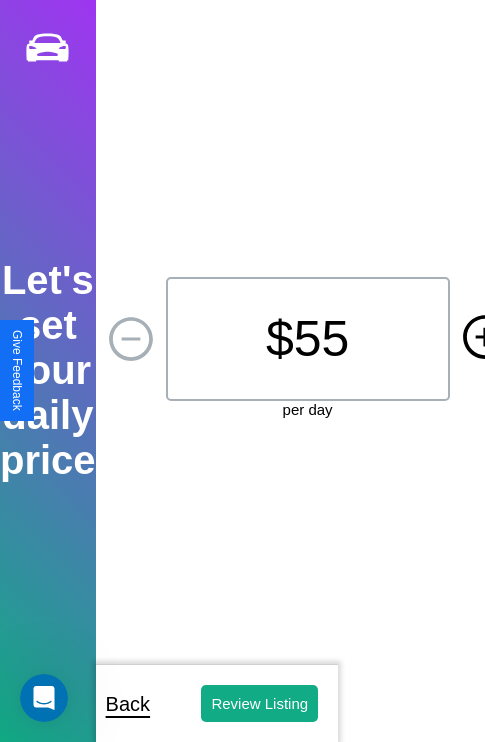 click 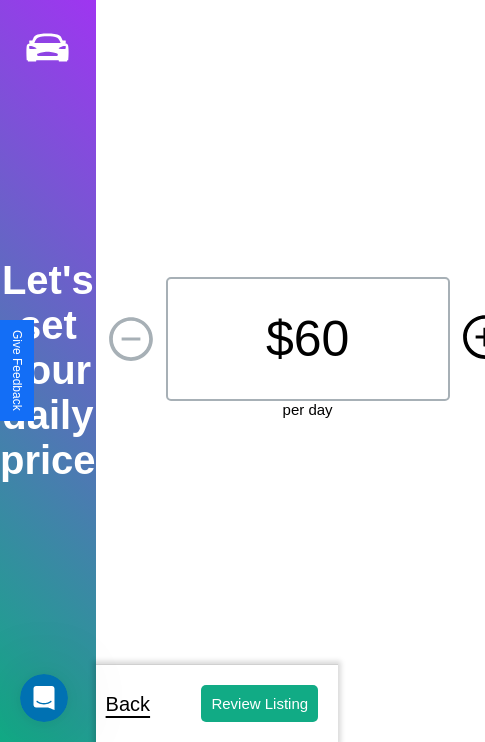 click 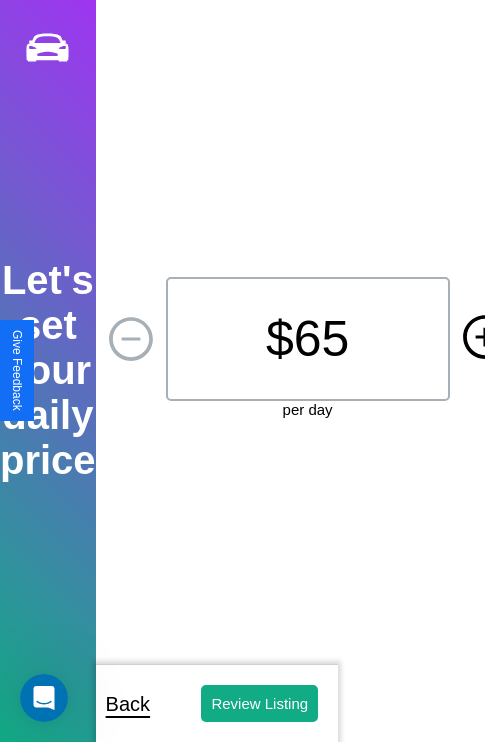 click 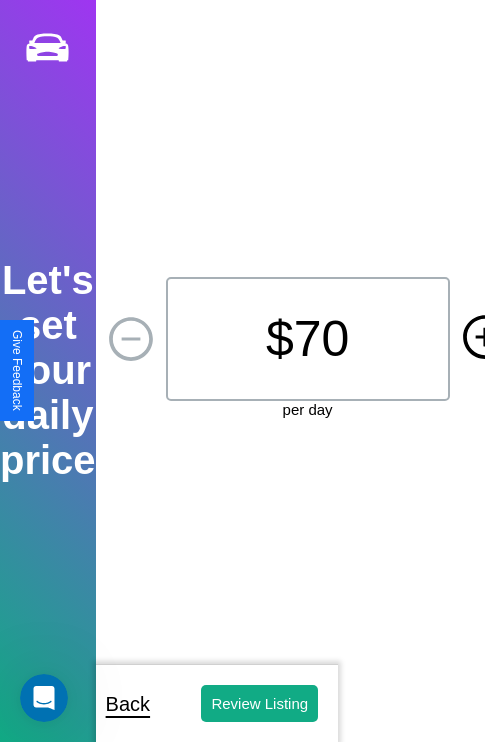 click 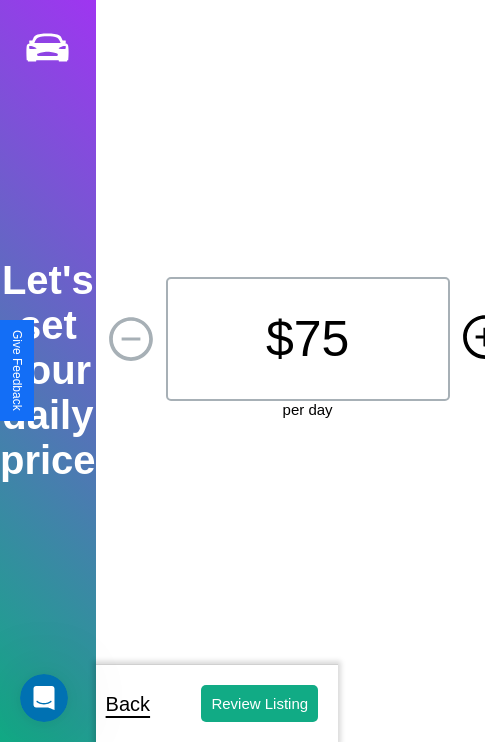 click 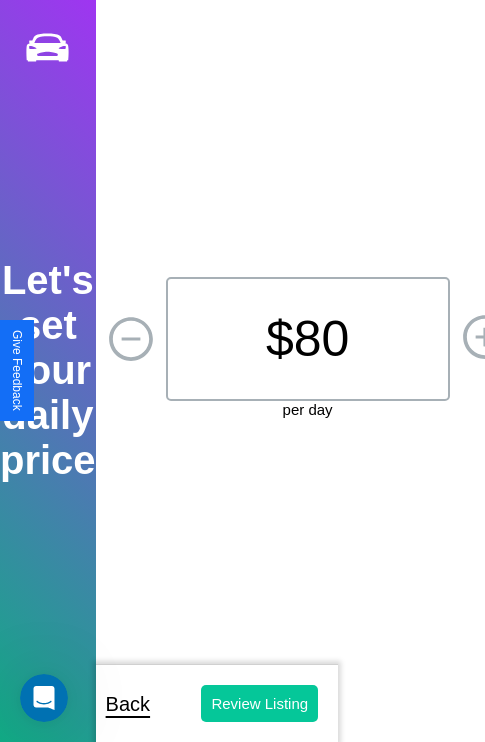 click on "Review Listing" at bounding box center (259, 703) 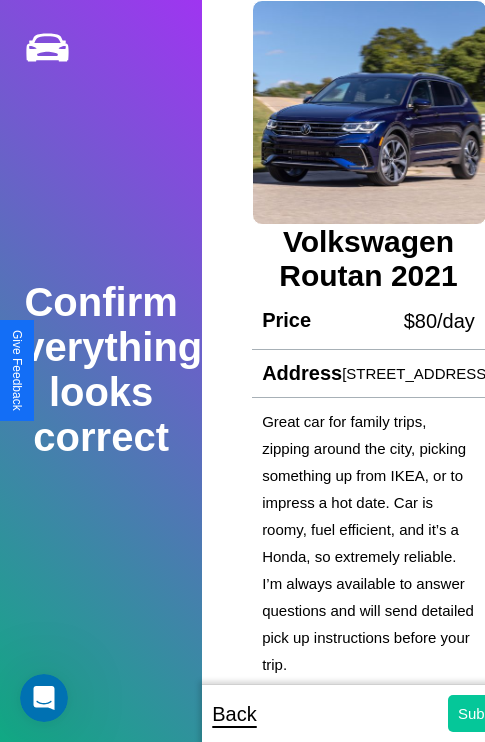 click on "Submit" at bounding box center [481, 713] 